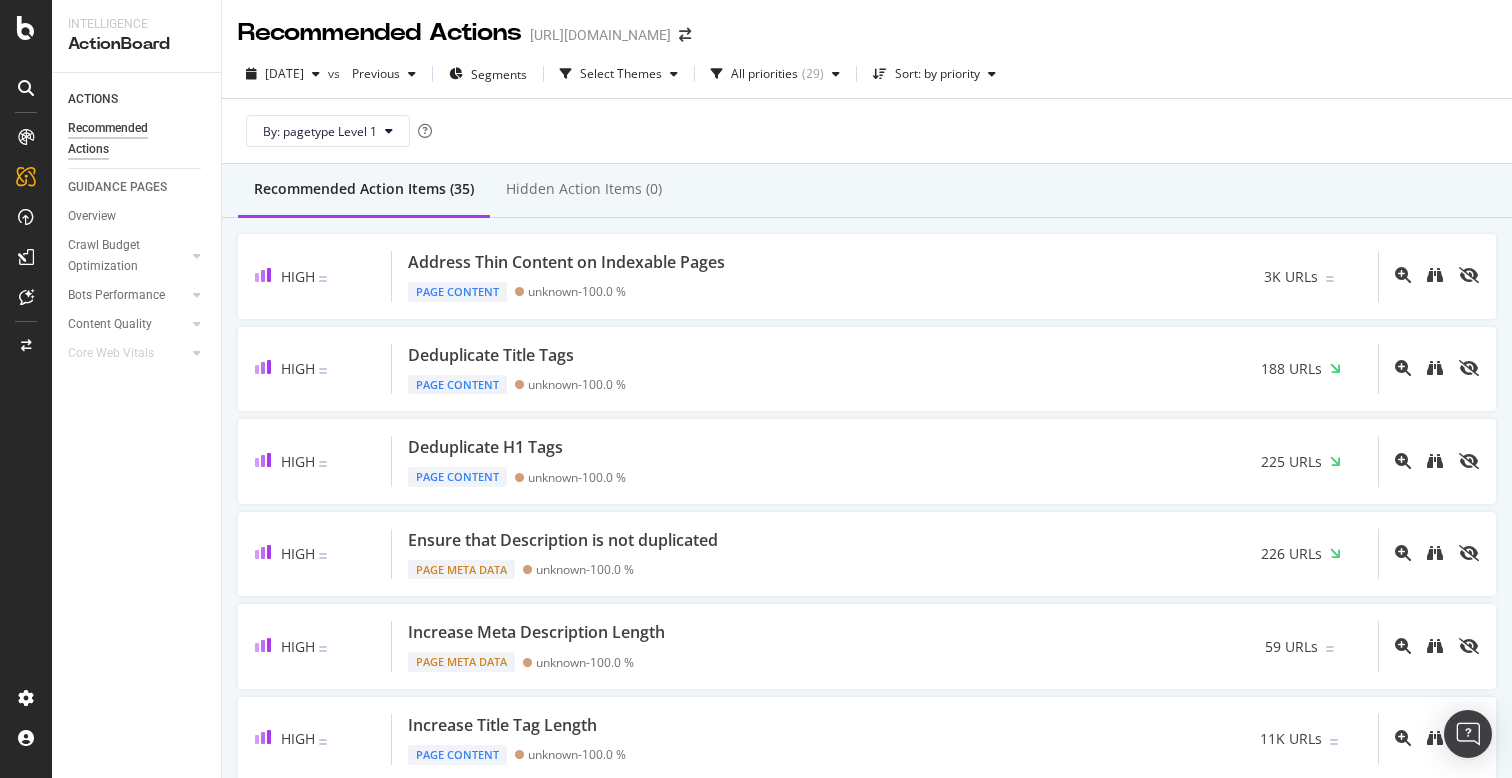 scroll, scrollTop: 0, scrollLeft: 0, axis: both 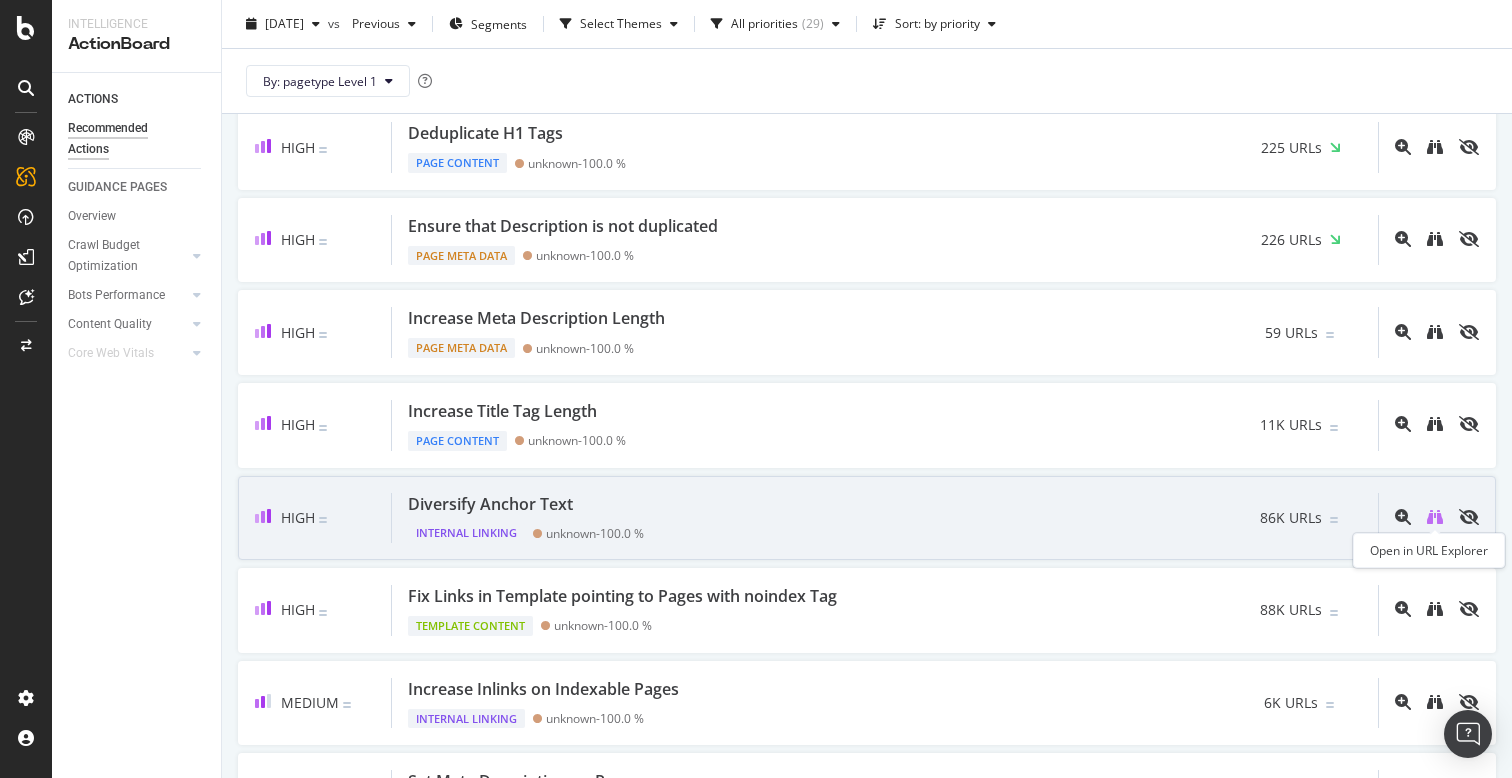 click at bounding box center [1435, 517] 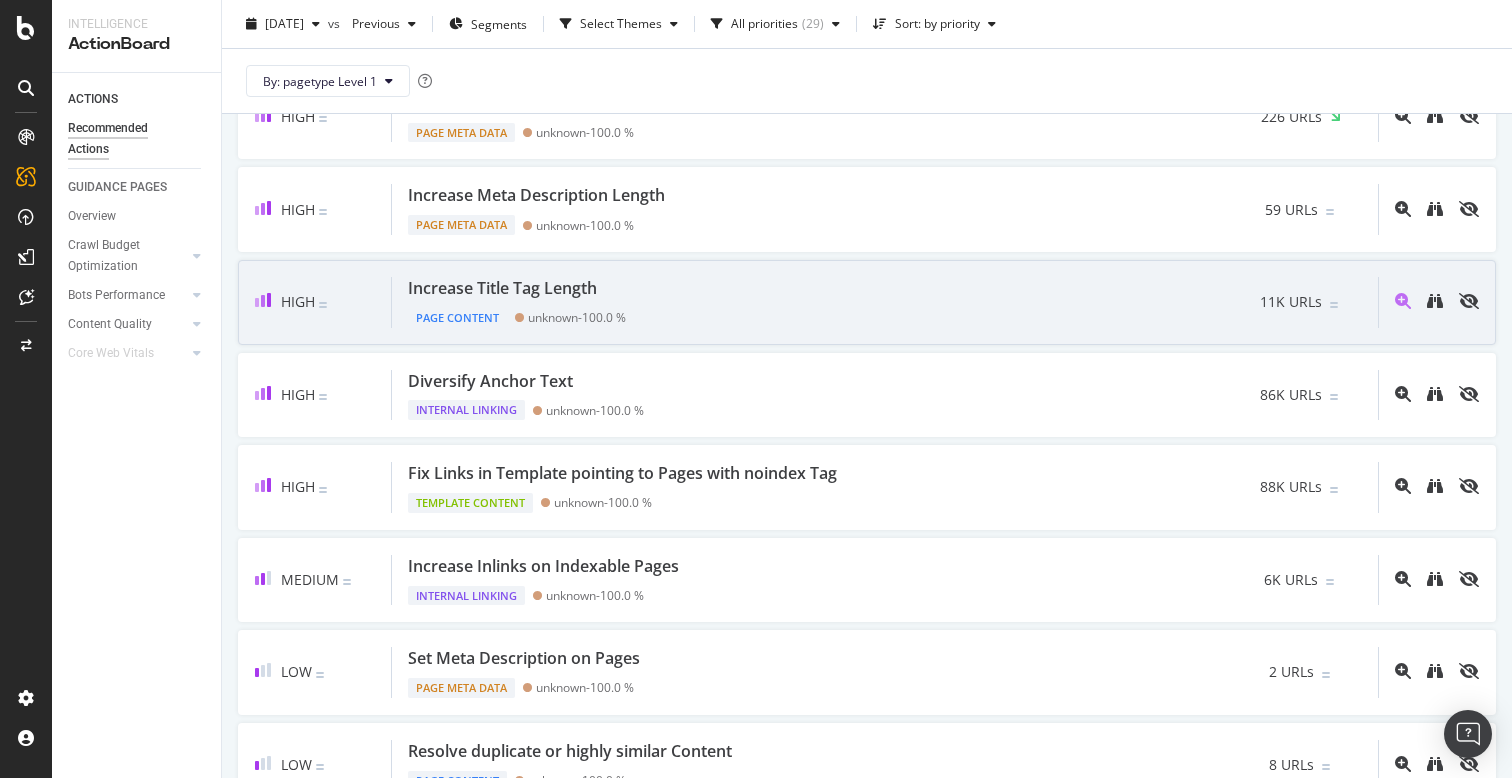 scroll, scrollTop: 438, scrollLeft: 0, axis: vertical 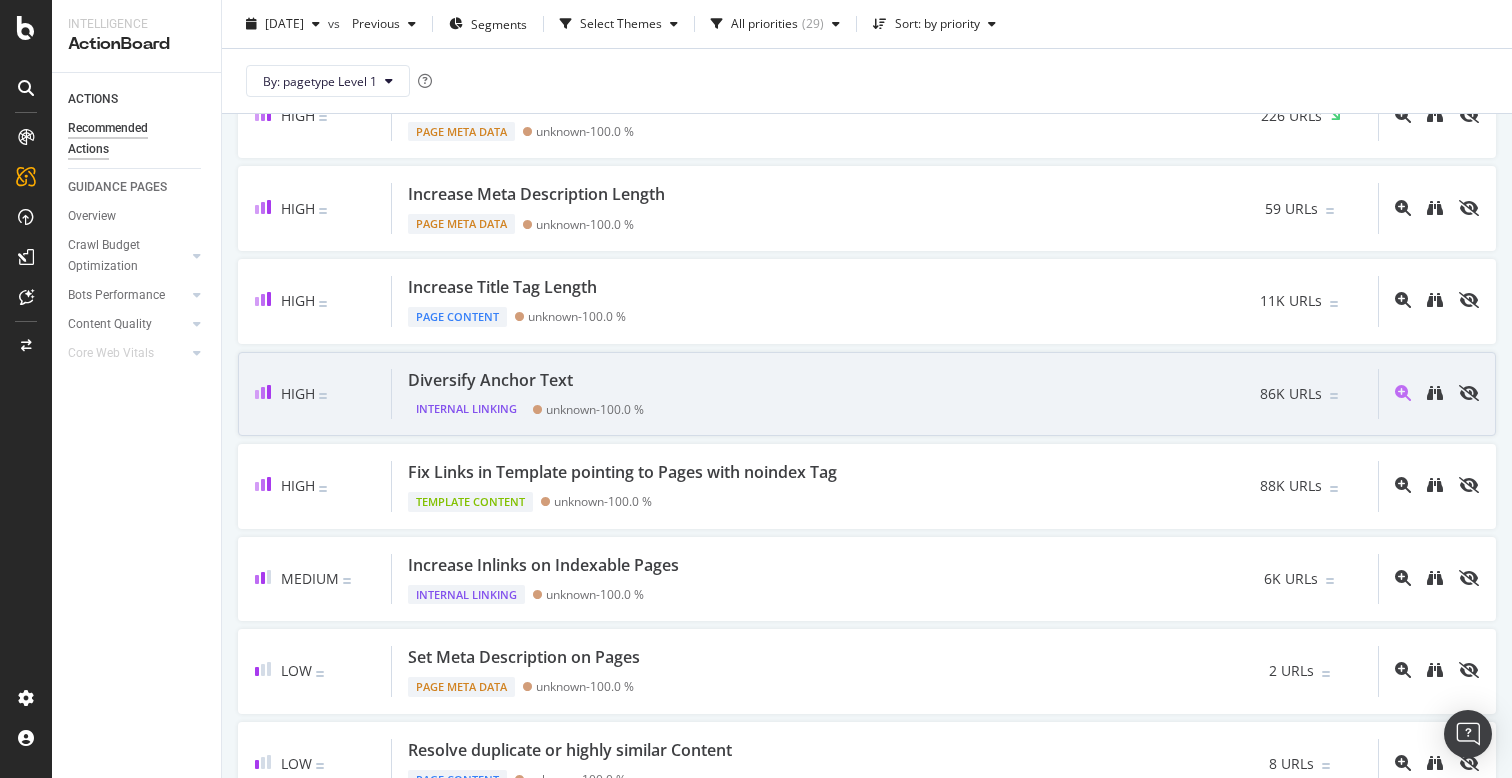 click at bounding box center [1428, 394] 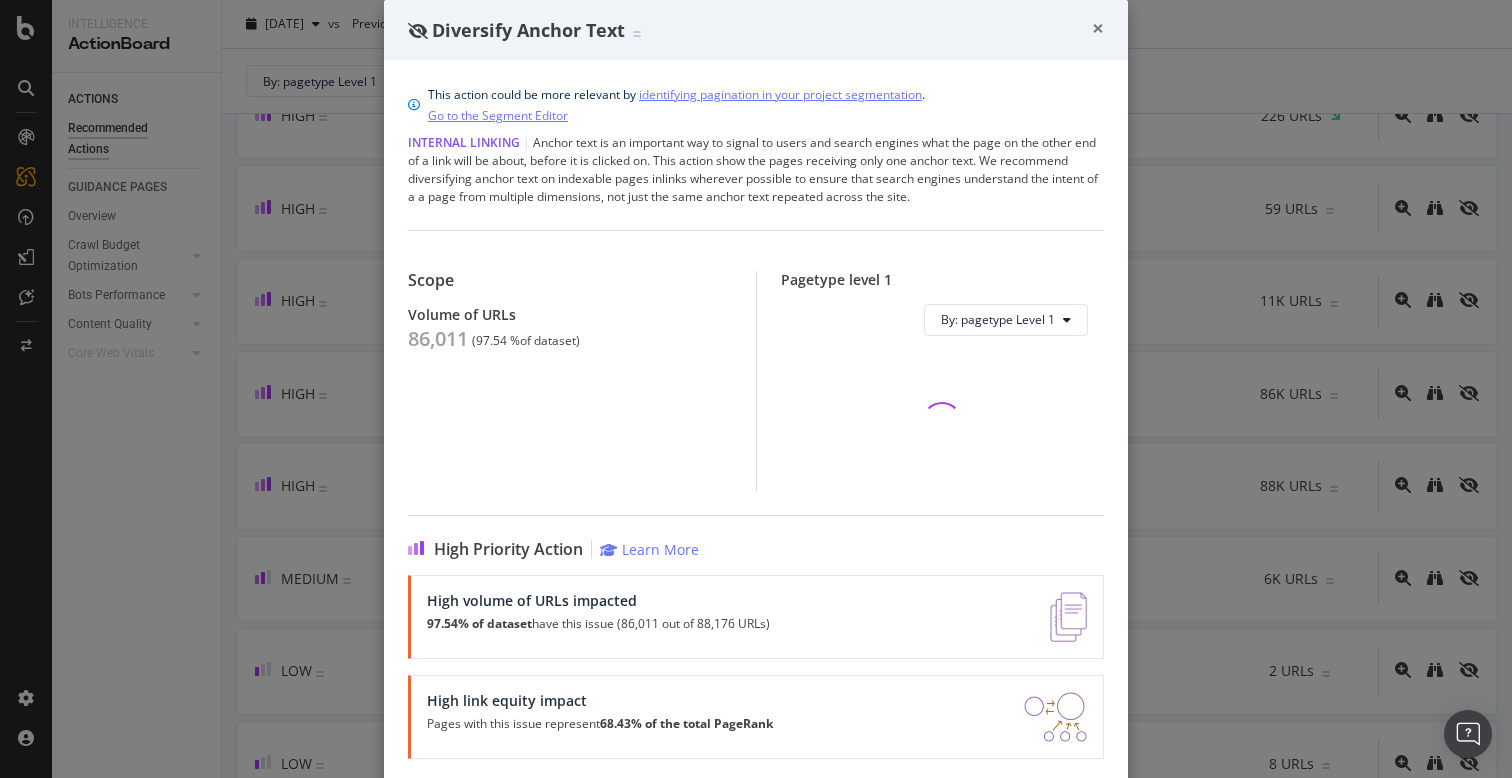 click on "×" at bounding box center (1098, 28) 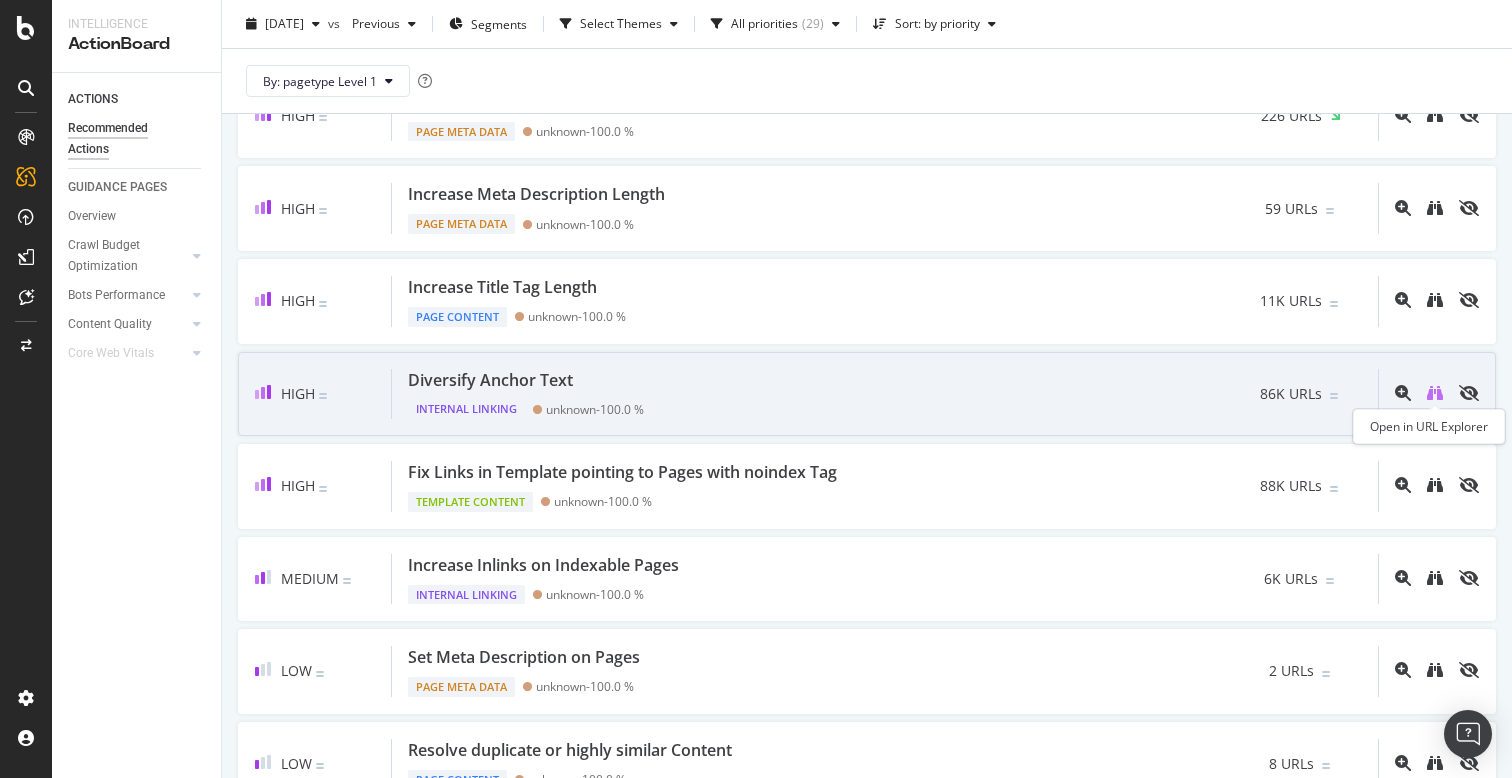 click at bounding box center [1435, 393] 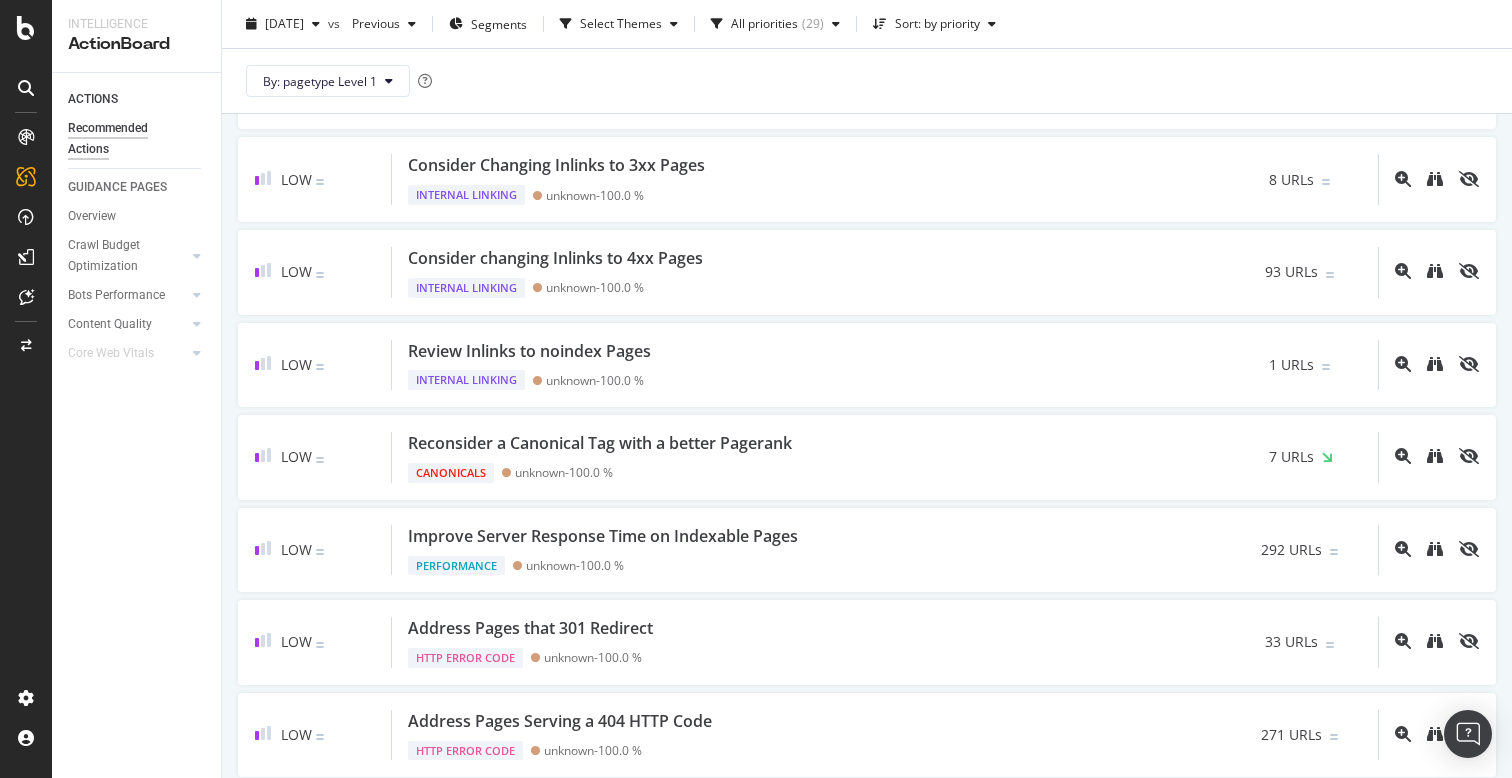scroll, scrollTop: 1500, scrollLeft: 0, axis: vertical 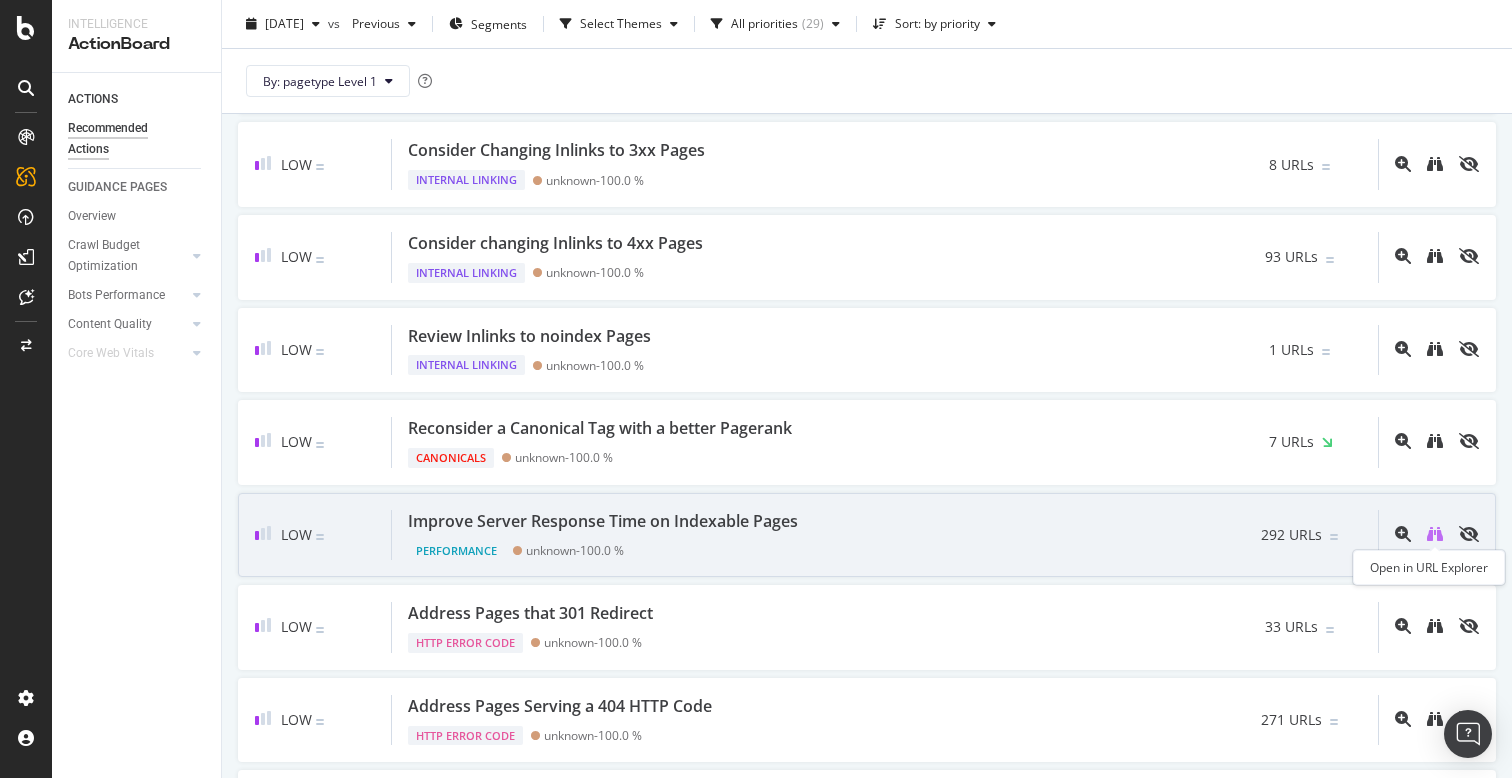 click at bounding box center (1435, 534) 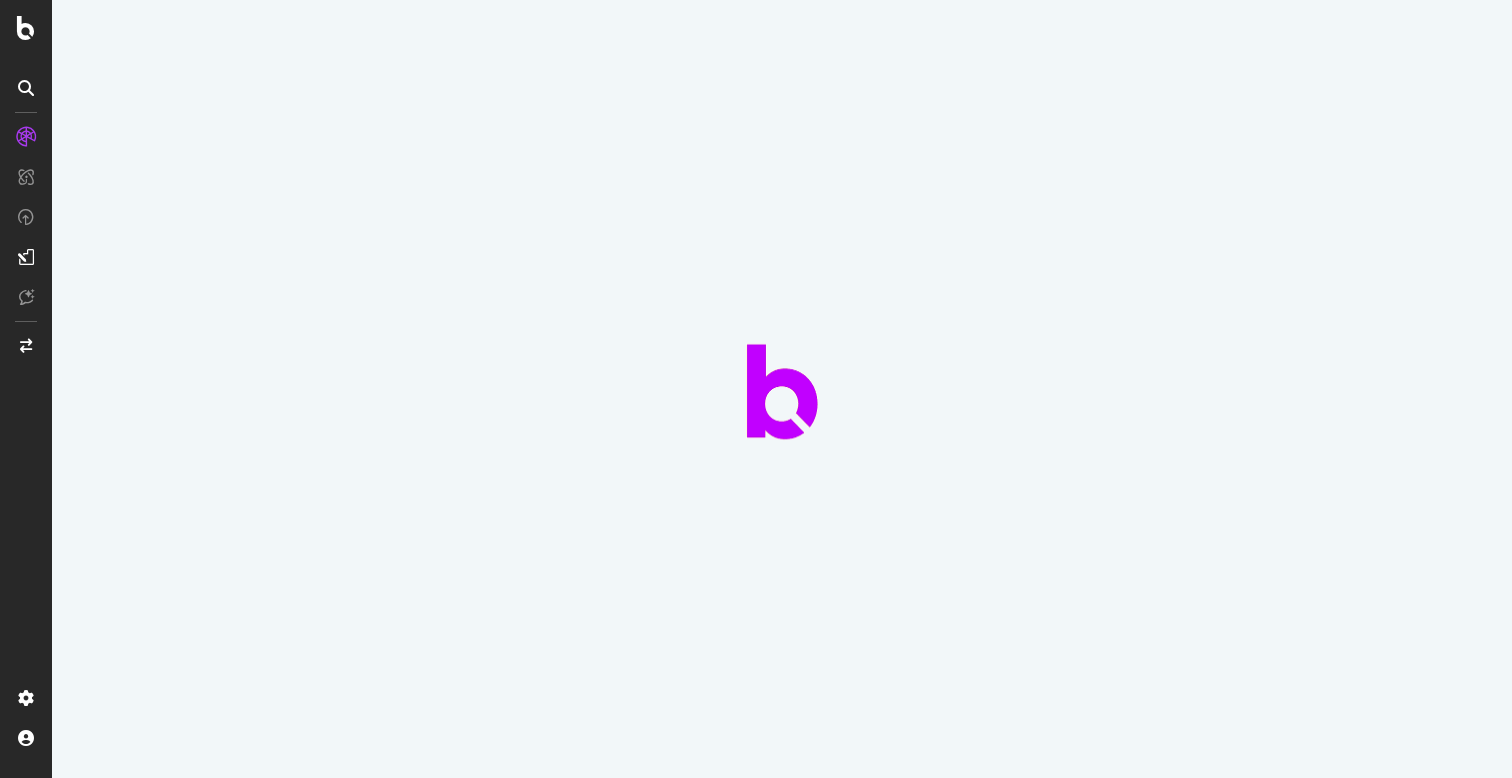 scroll, scrollTop: 0, scrollLeft: 0, axis: both 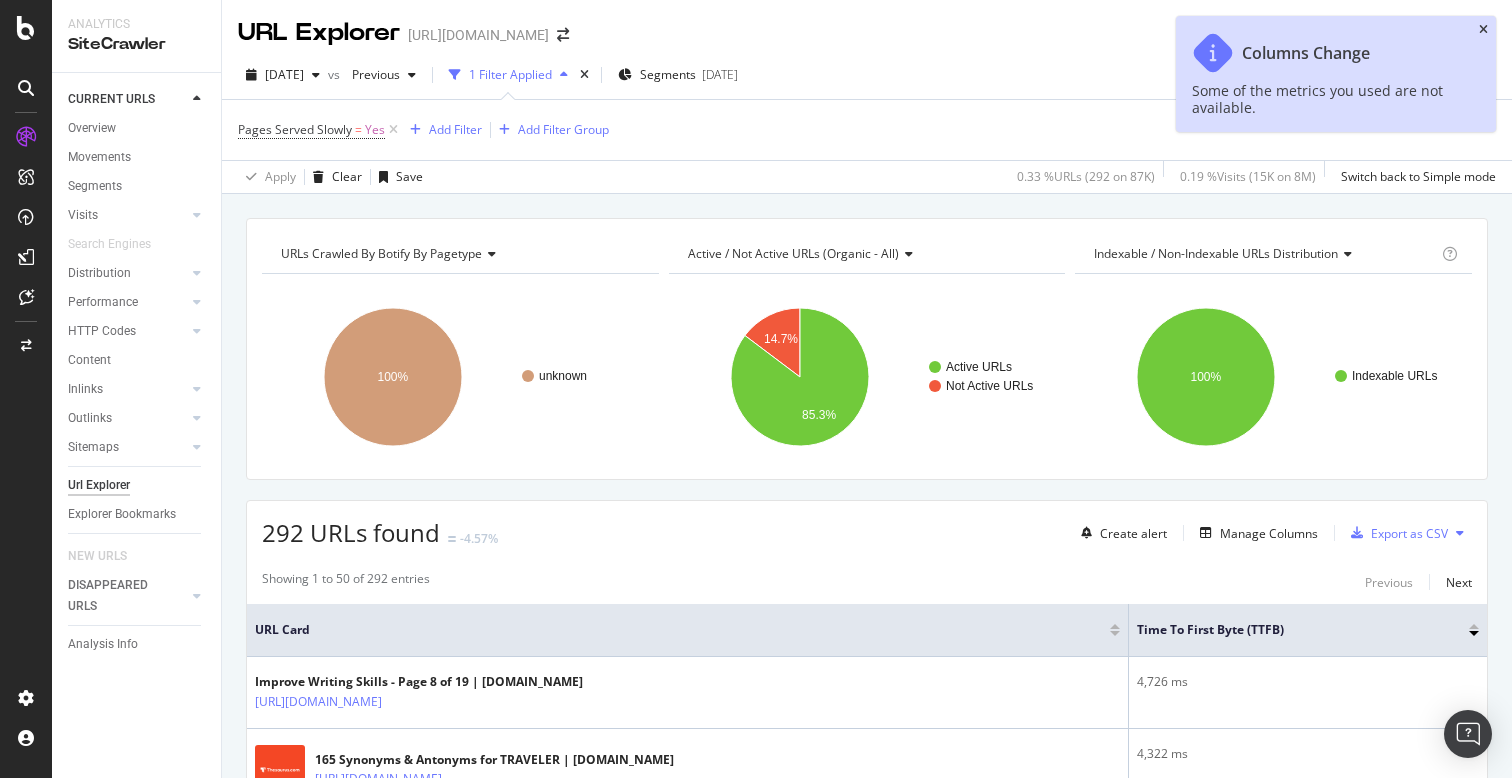 click at bounding box center [1483, 30] 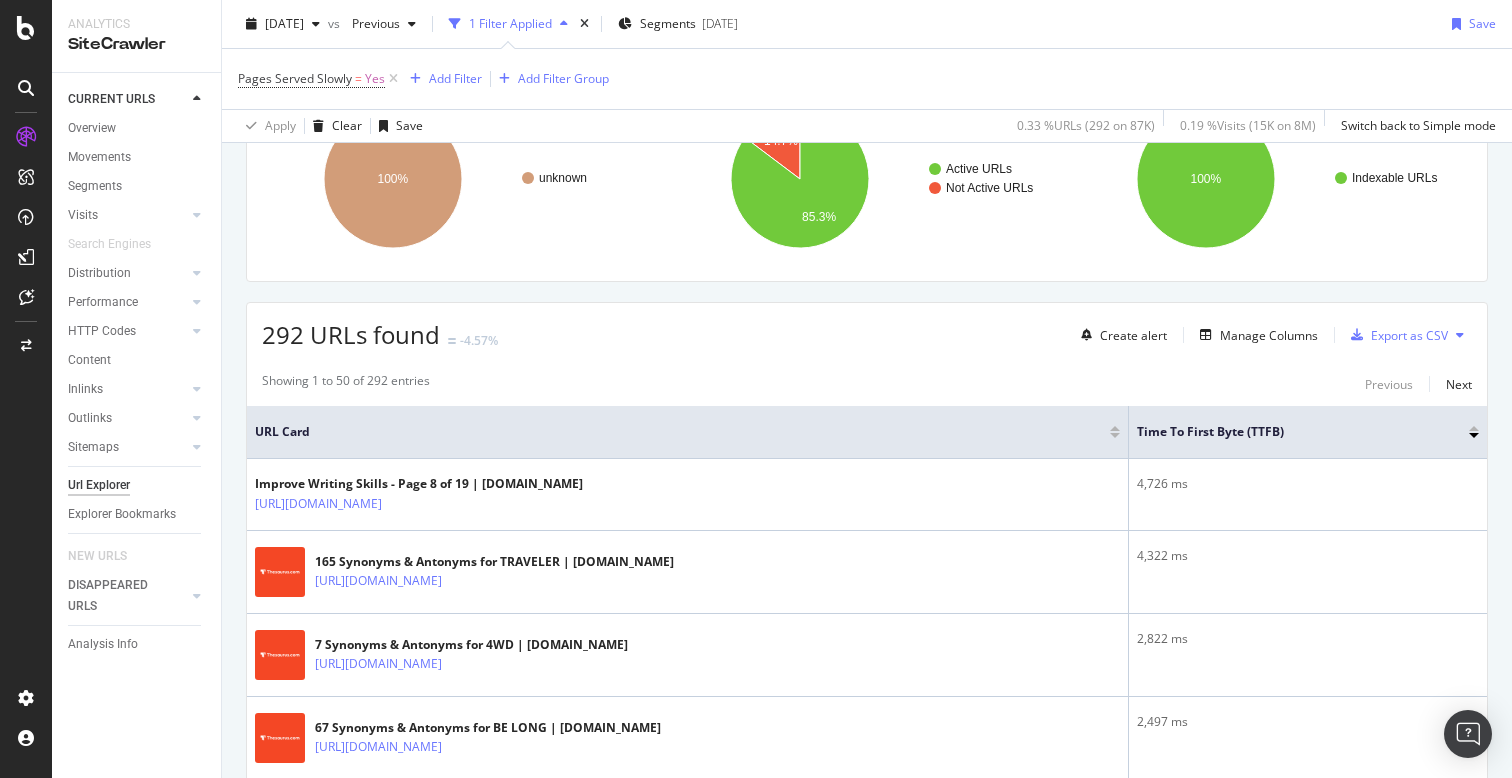 scroll, scrollTop: 277, scrollLeft: 0, axis: vertical 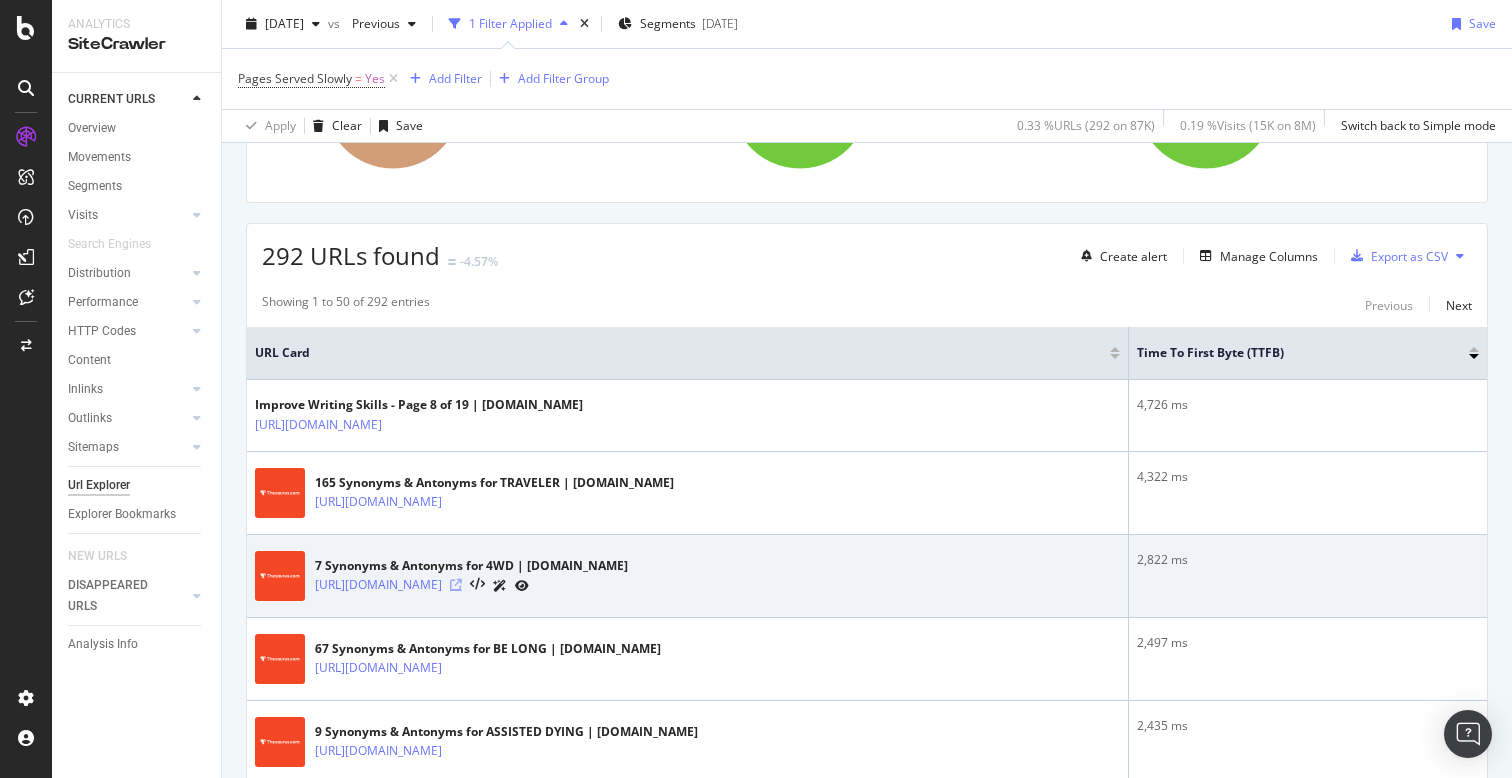 click at bounding box center (456, 585) 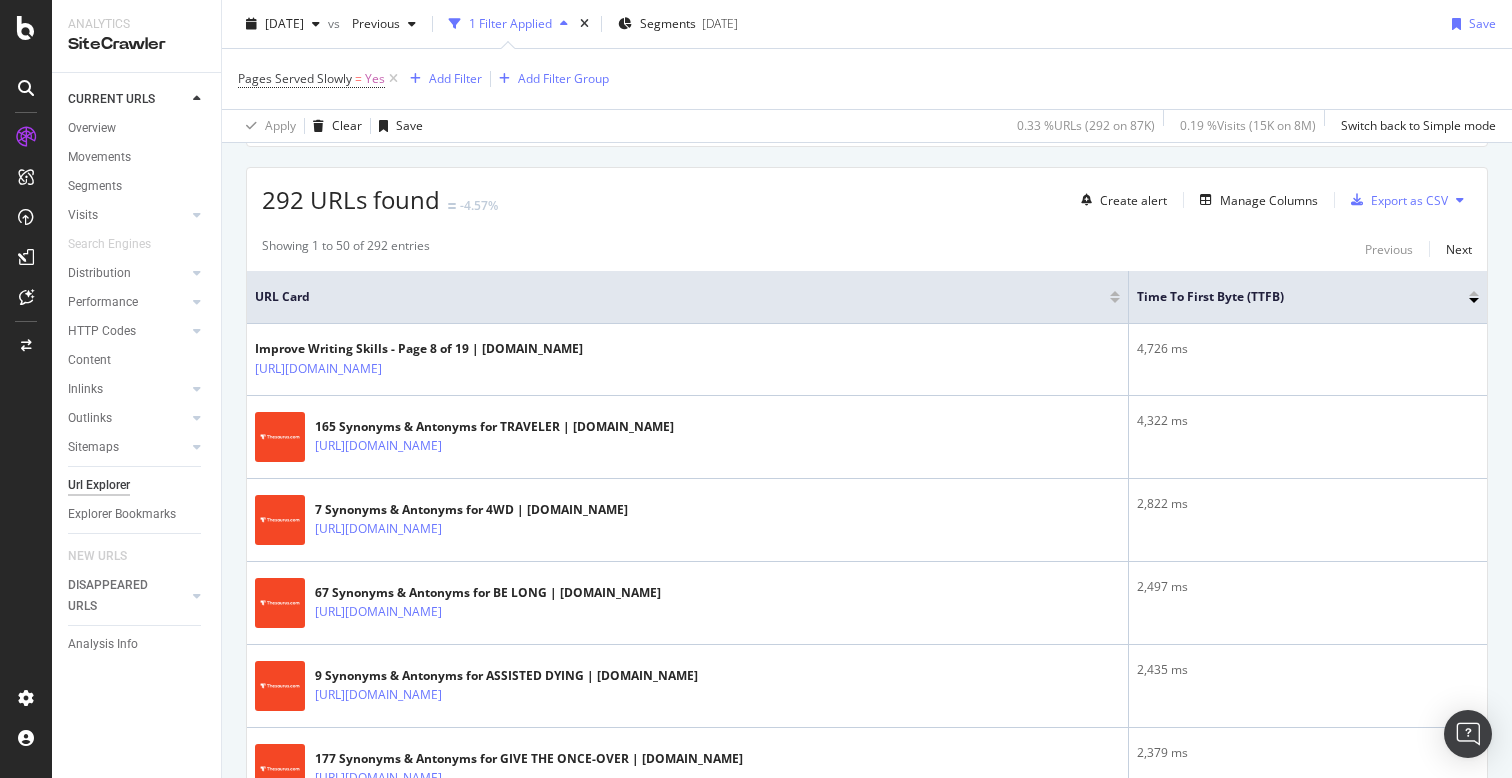 scroll, scrollTop: 370, scrollLeft: 0, axis: vertical 